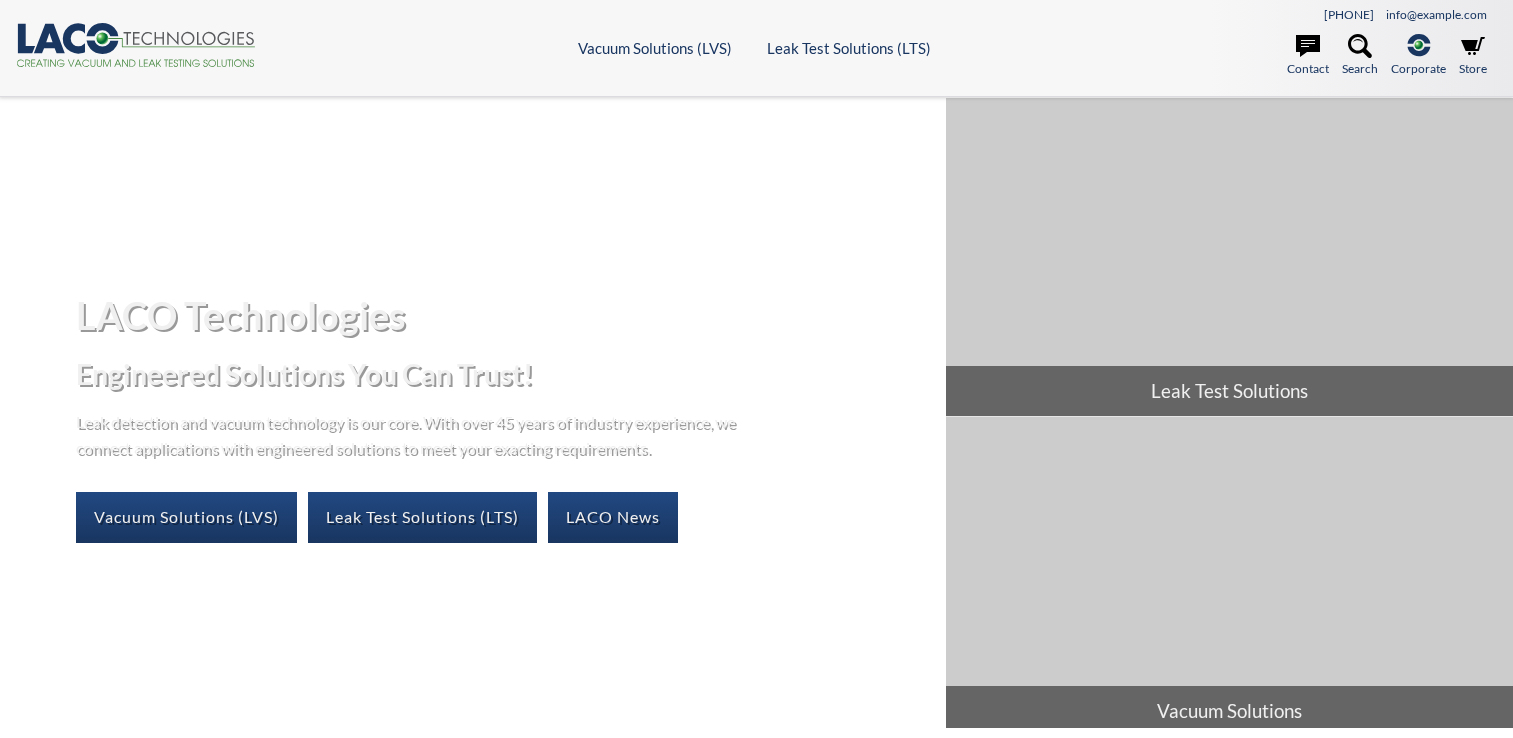 scroll, scrollTop: 0, scrollLeft: 0, axis: both 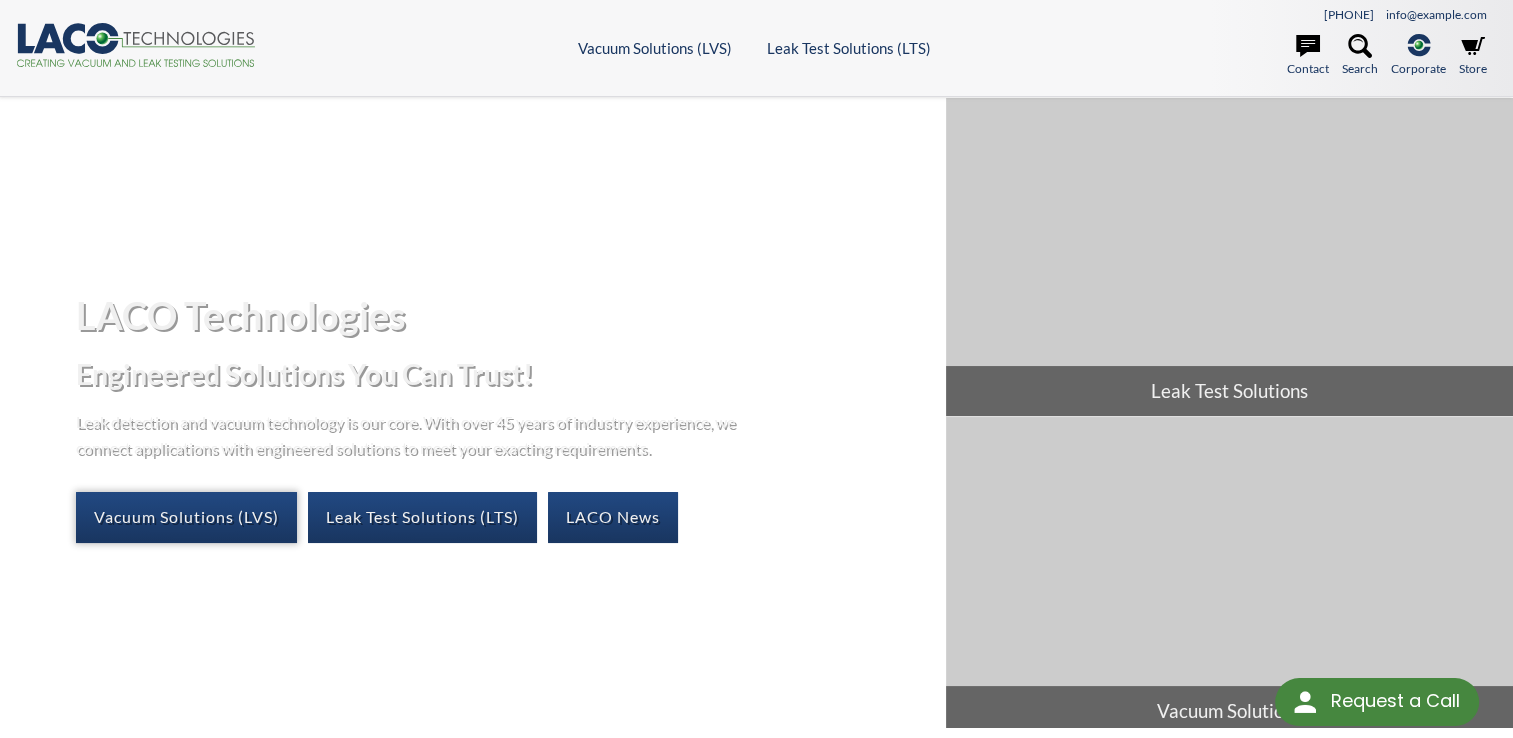 click on "Vacuum Solutions (LVS)" at bounding box center [186, 517] 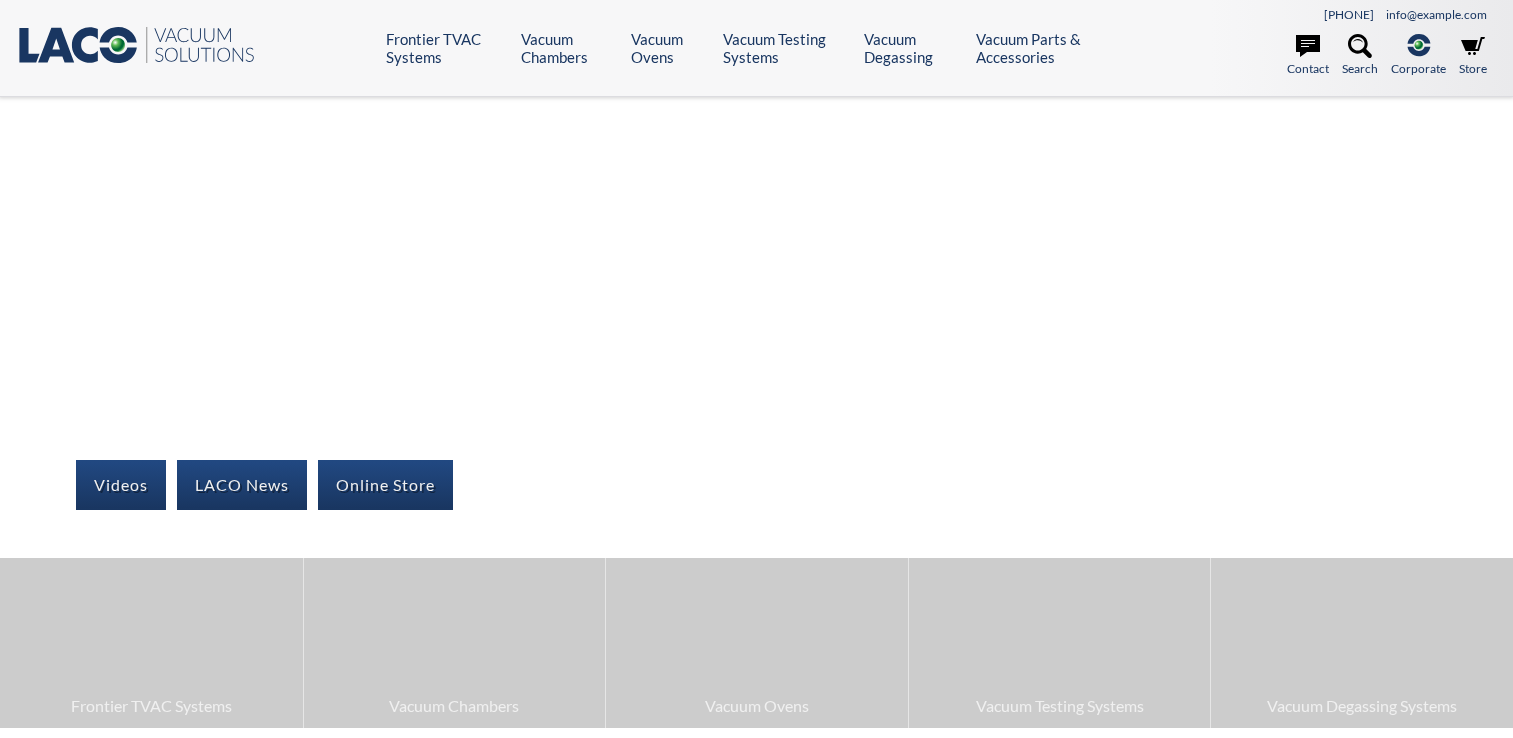 scroll, scrollTop: 0, scrollLeft: 0, axis: both 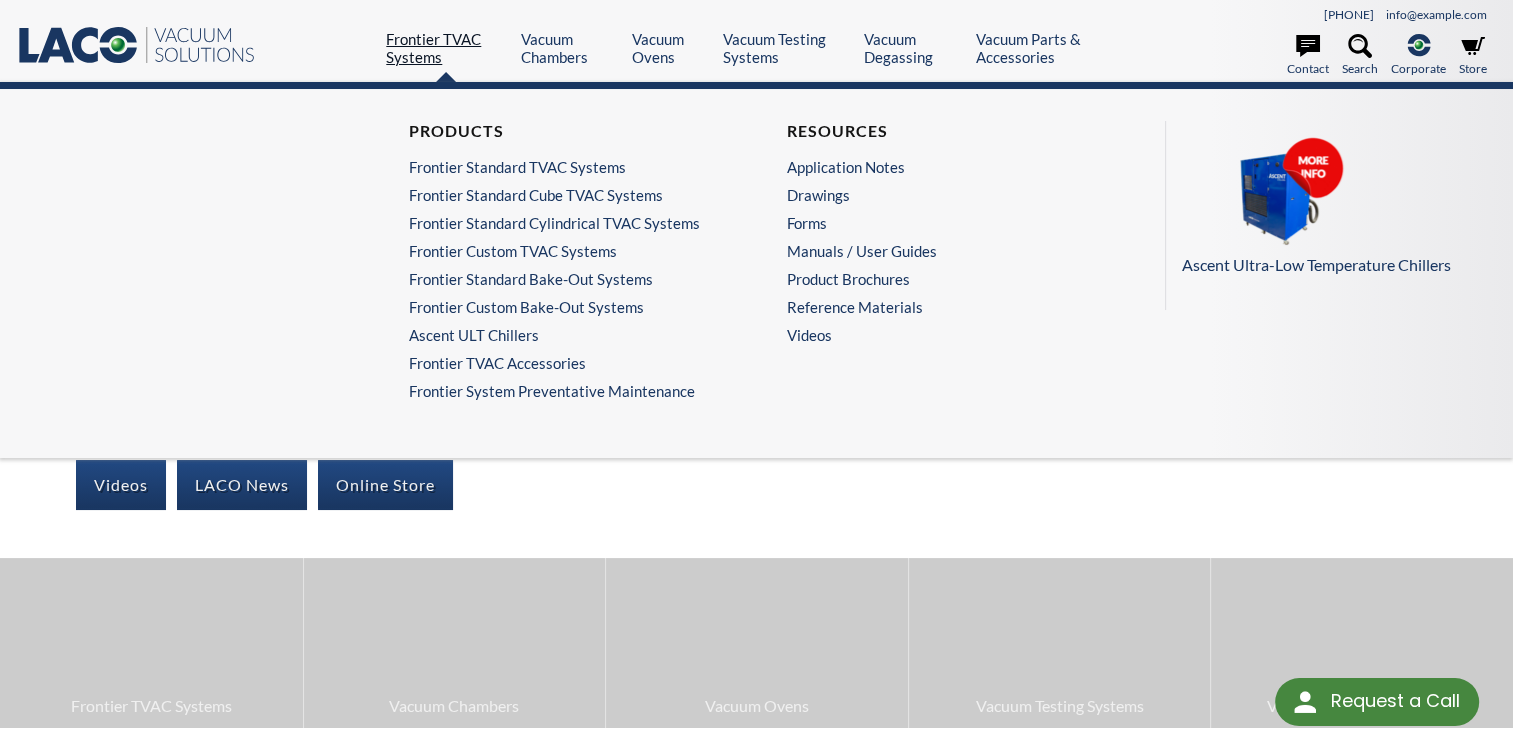 click on "Frontier TVAC Systems" at bounding box center (446, 48) 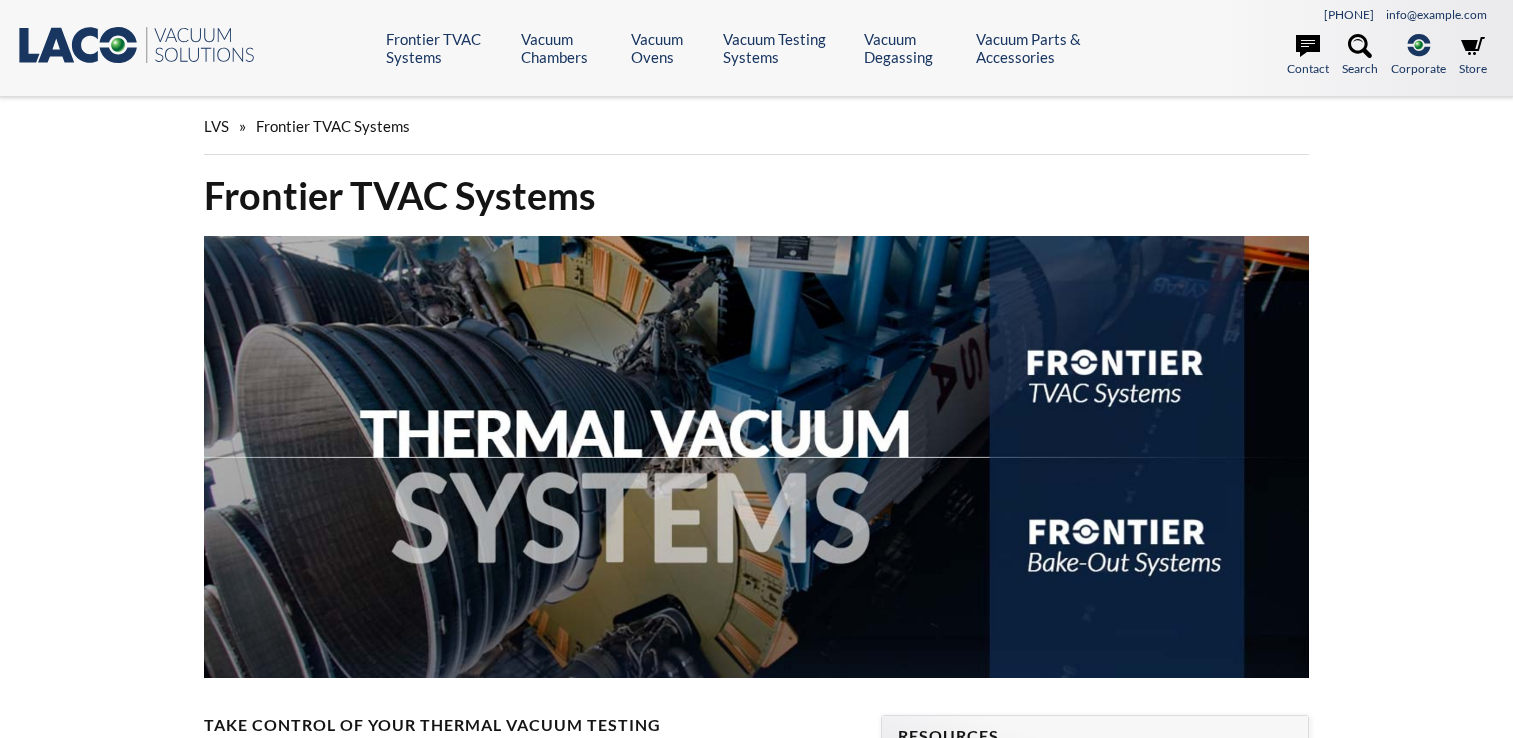 scroll, scrollTop: 0, scrollLeft: 0, axis: both 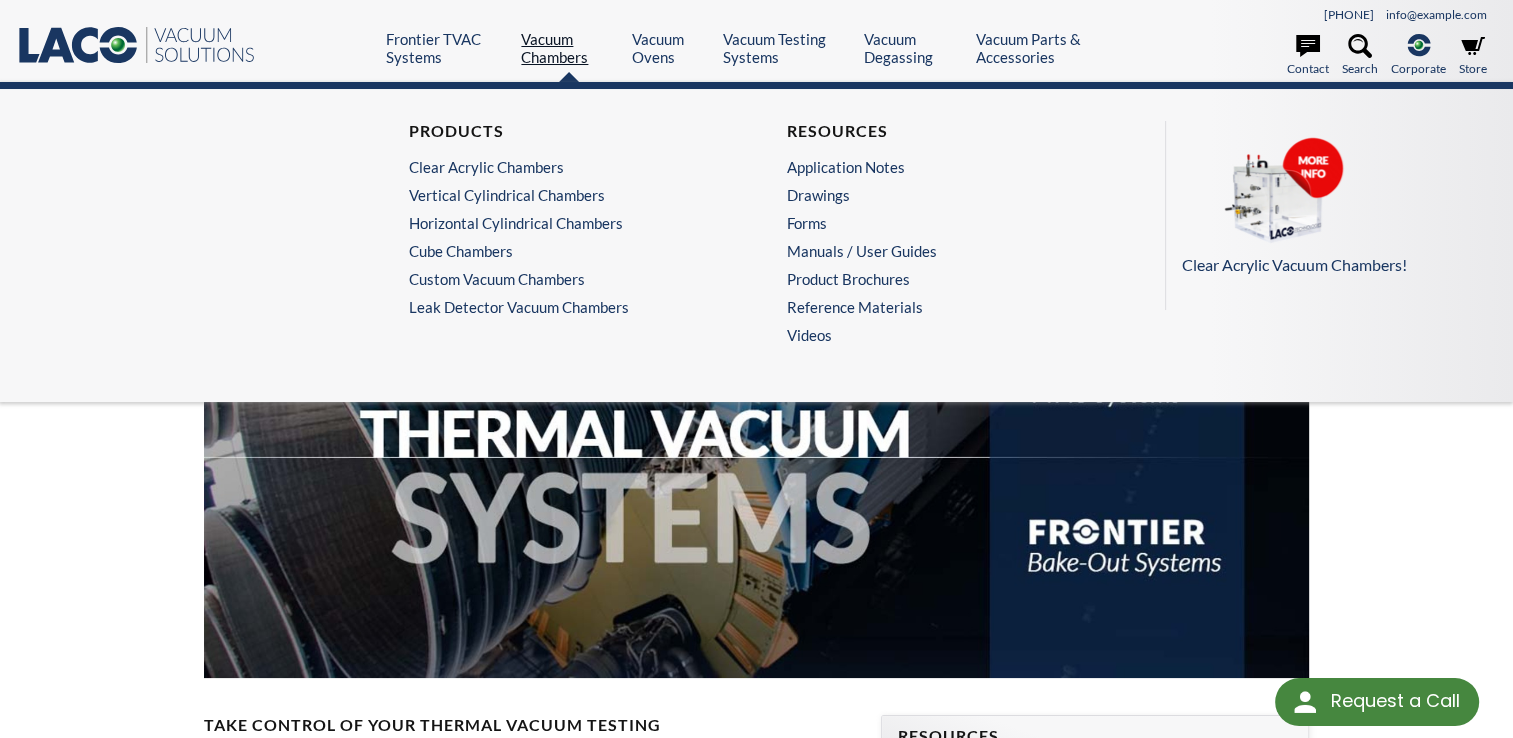 click on "Vacuum Chambers" at bounding box center (568, 48) 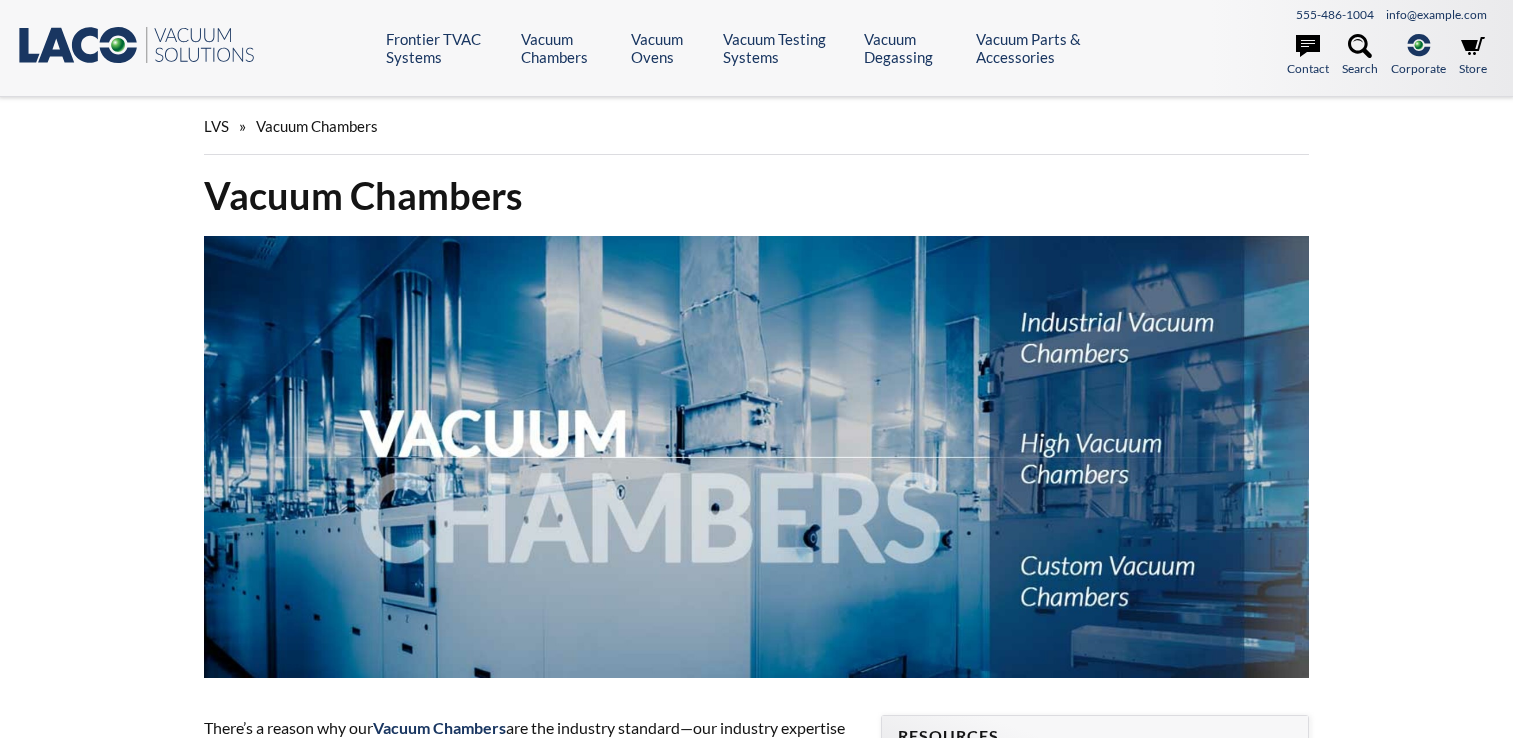 scroll, scrollTop: 0, scrollLeft: 0, axis: both 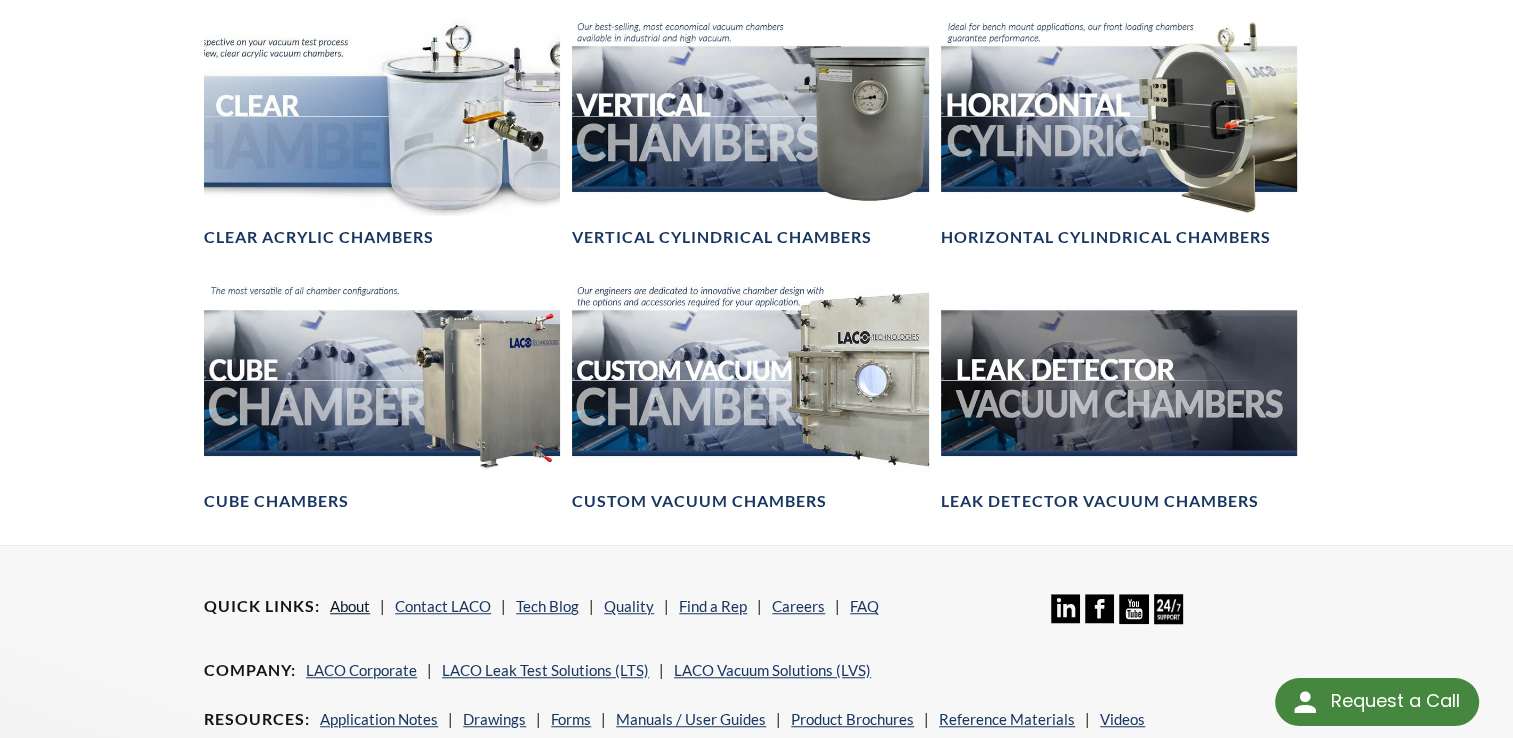 click on "About" at bounding box center (350, 606) 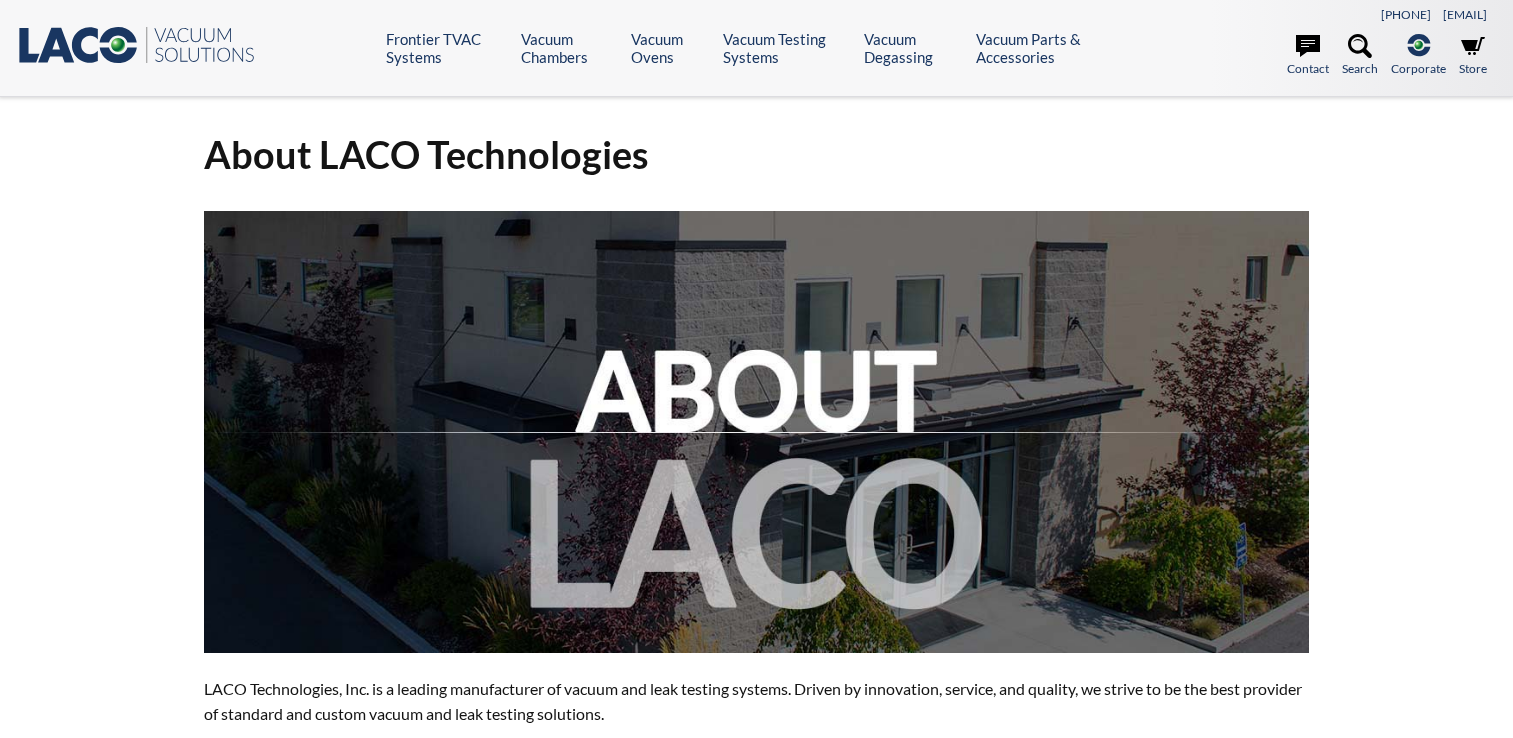 scroll, scrollTop: 0, scrollLeft: 0, axis: both 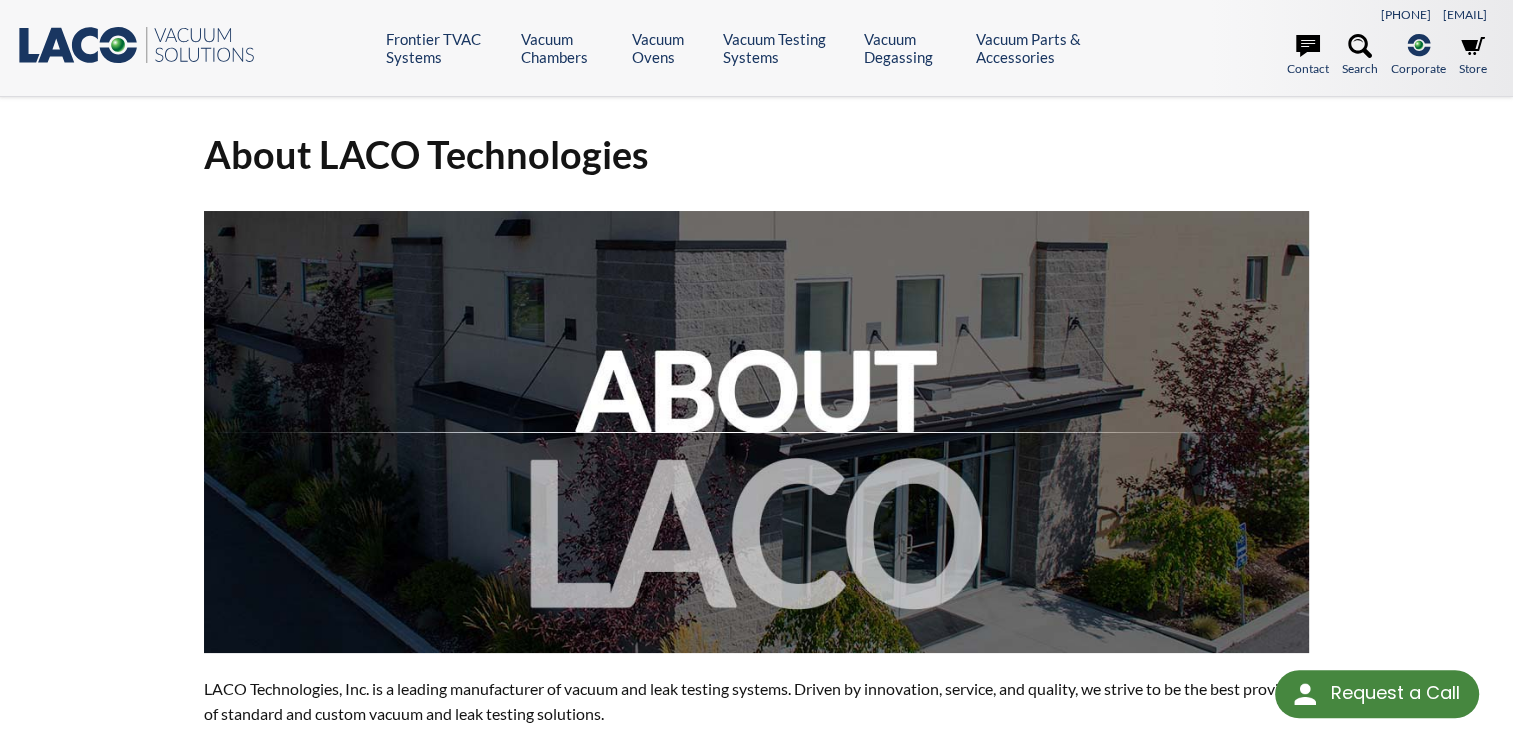 select 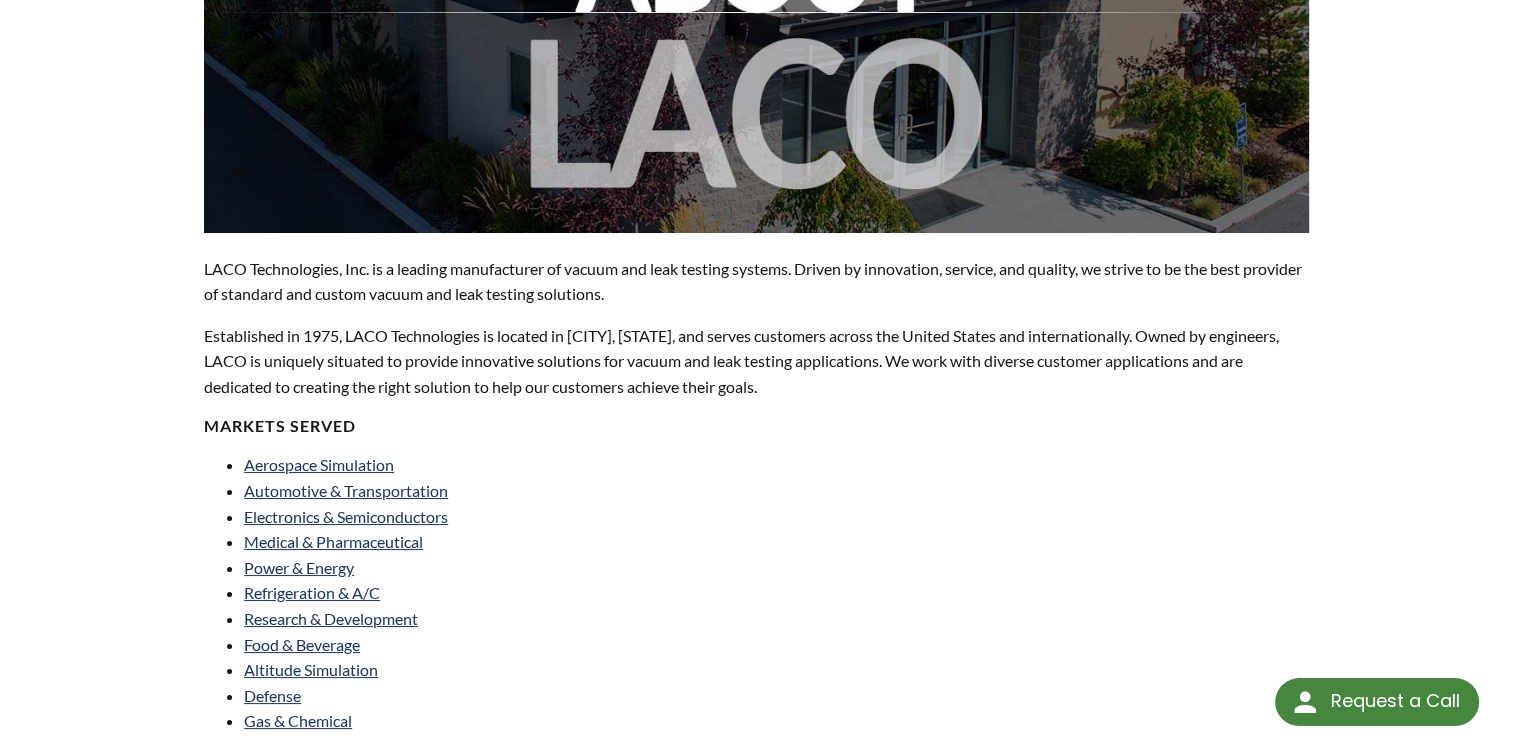 scroll, scrollTop: 500, scrollLeft: 0, axis: vertical 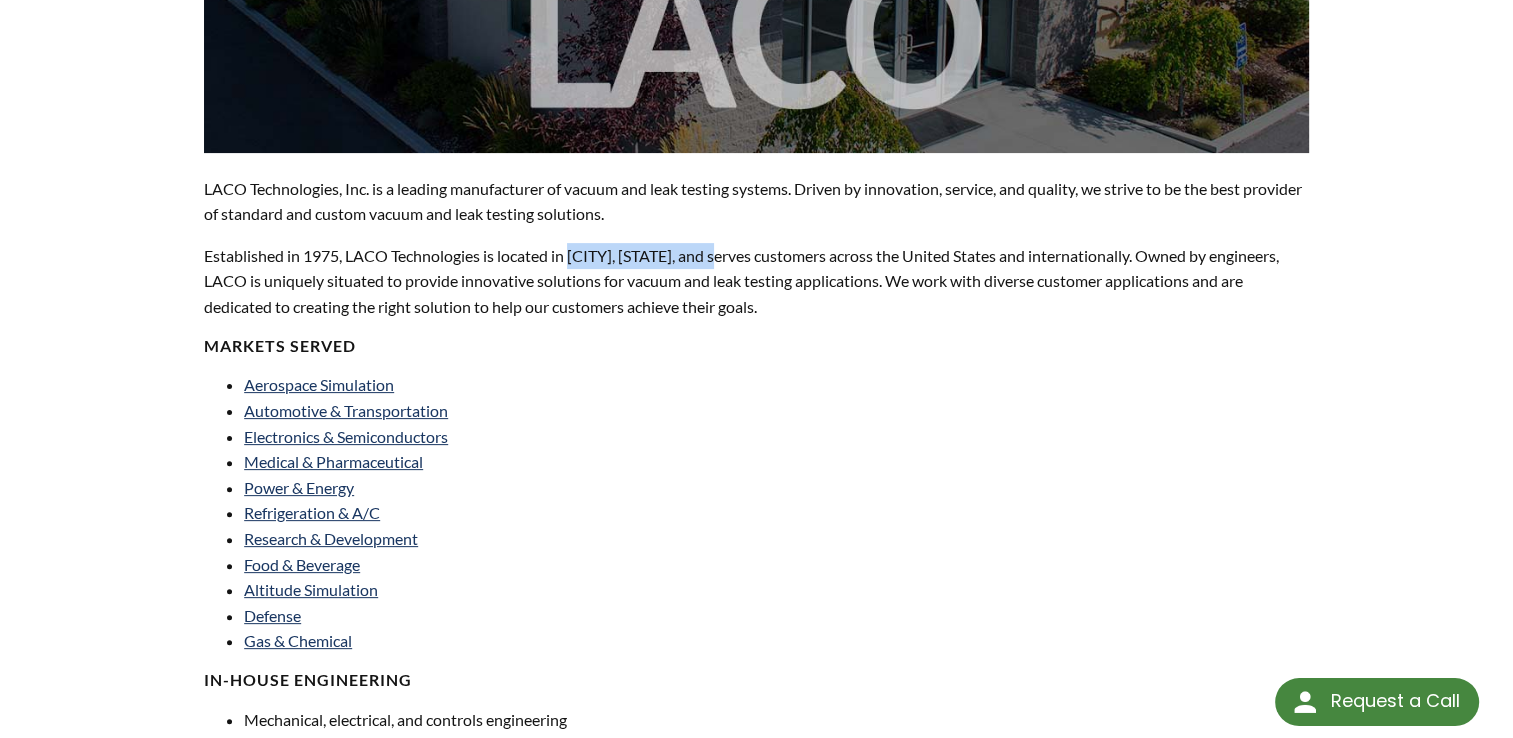 drag, startPoint x: 571, startPoint y: 258, endPoint x: 712, endPoint y: 255, distance: 141.0319 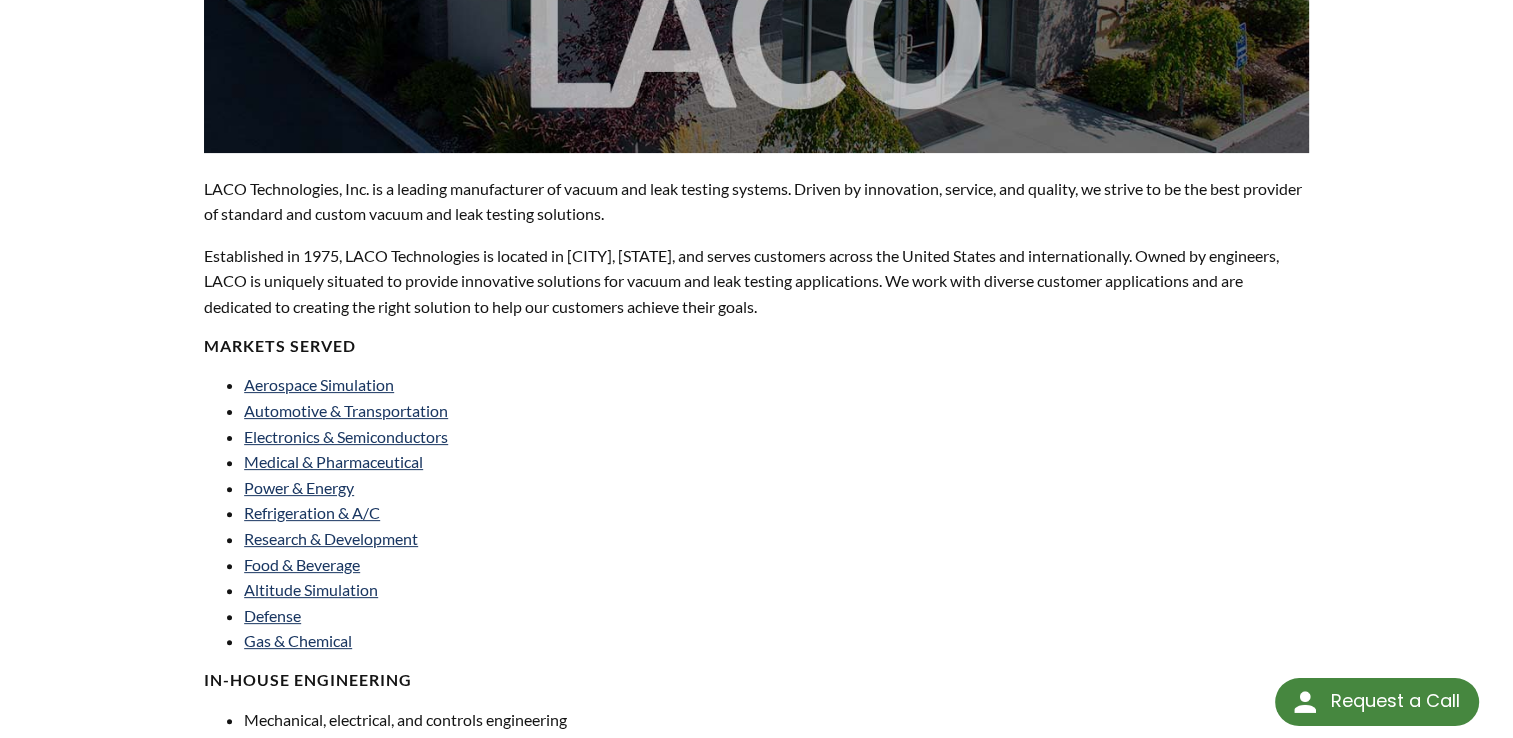 click on "Refrigeration & A/C" at bounding box center (494, 513) 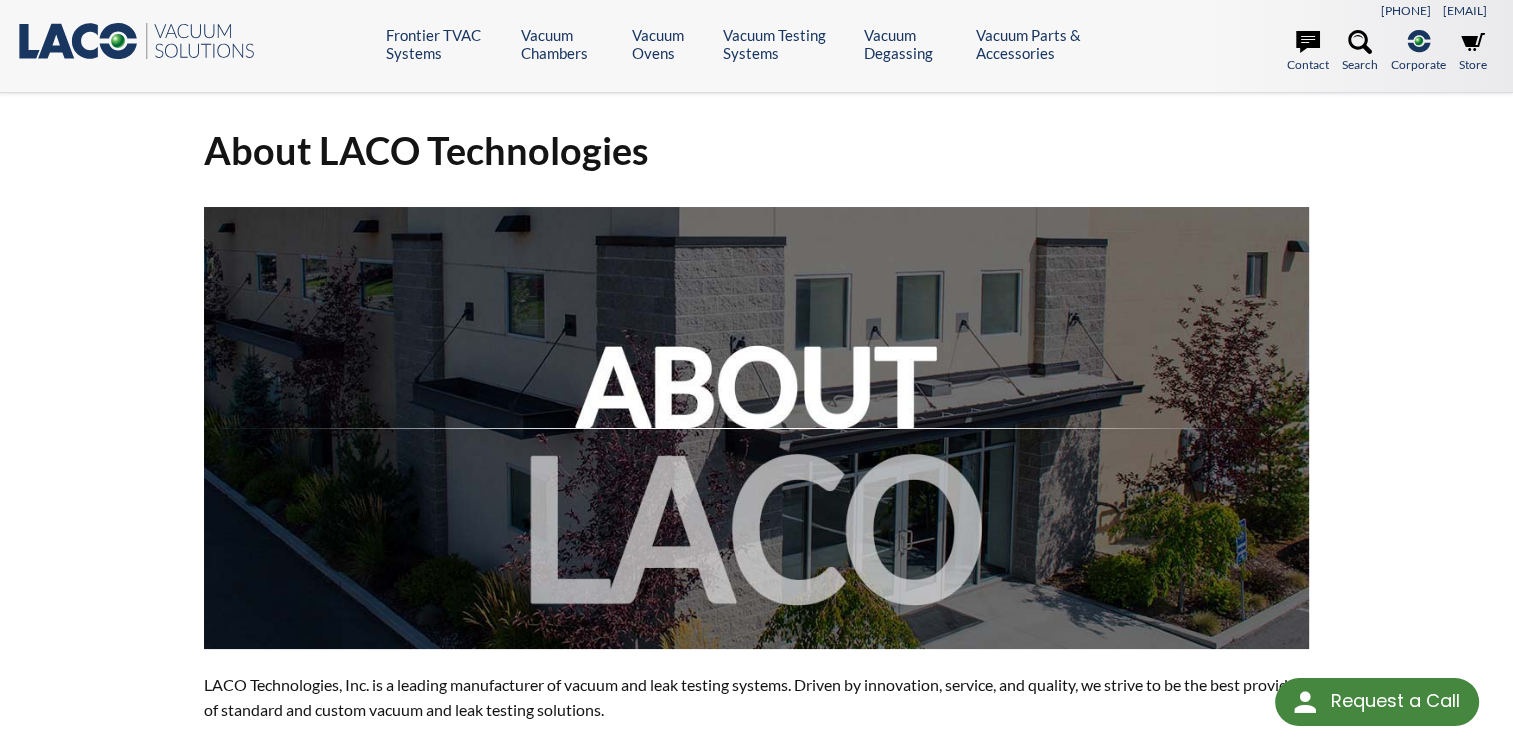 scroll, scrollTop: 0, scrollLeft: 0, axis: both 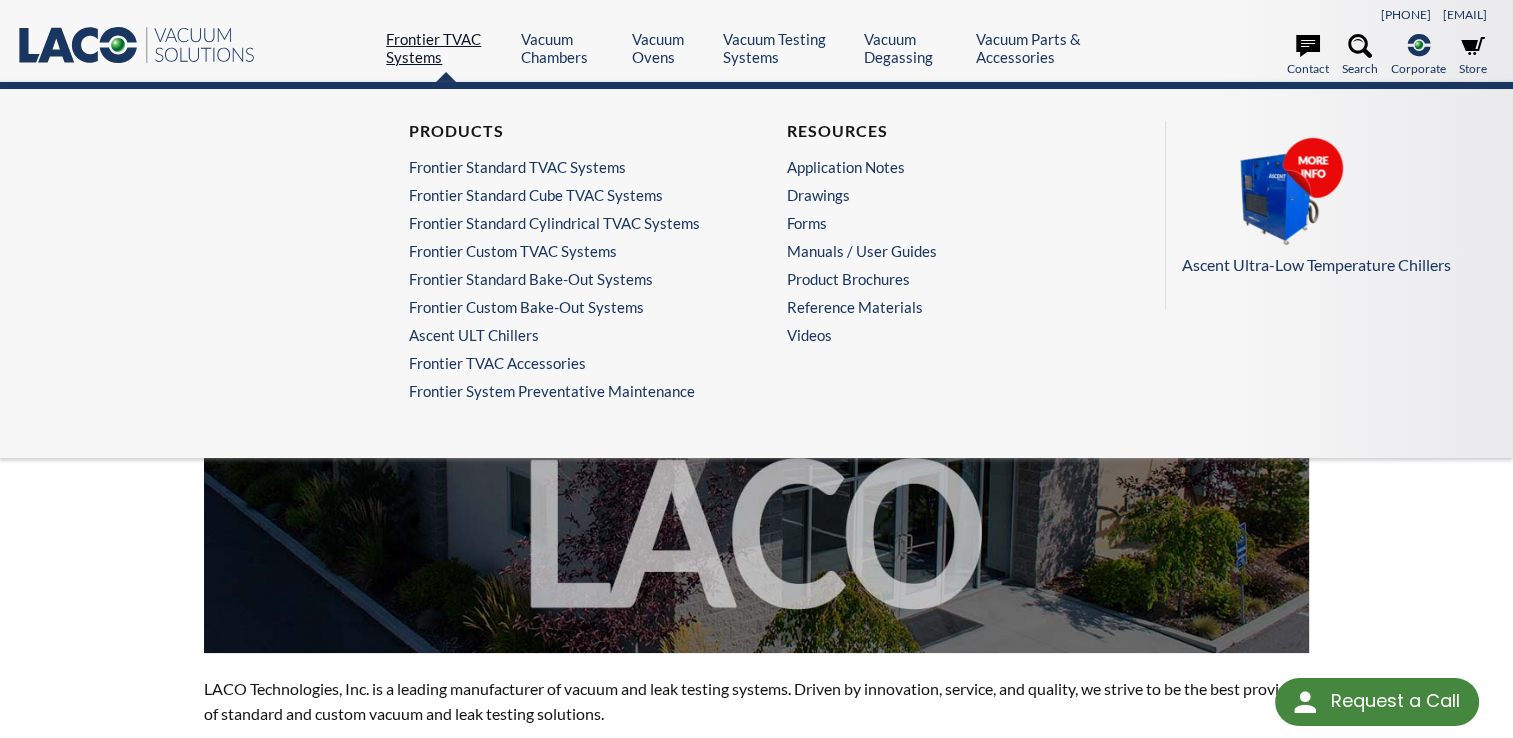 click on "Frontier TVAC Systems" at bounding box center [446, 48] 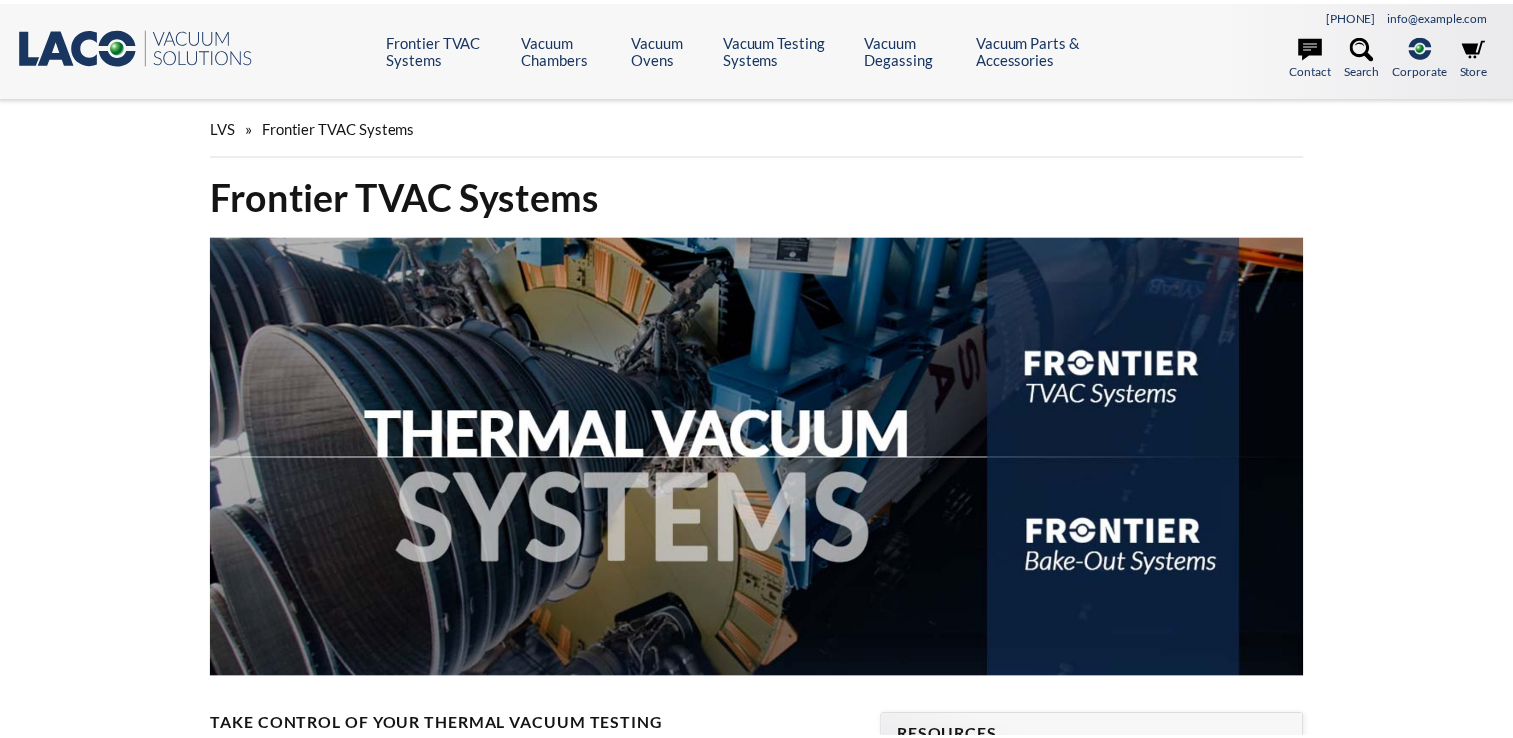scroll, scrollTop: 0, scrollLeft: 0, axis: both 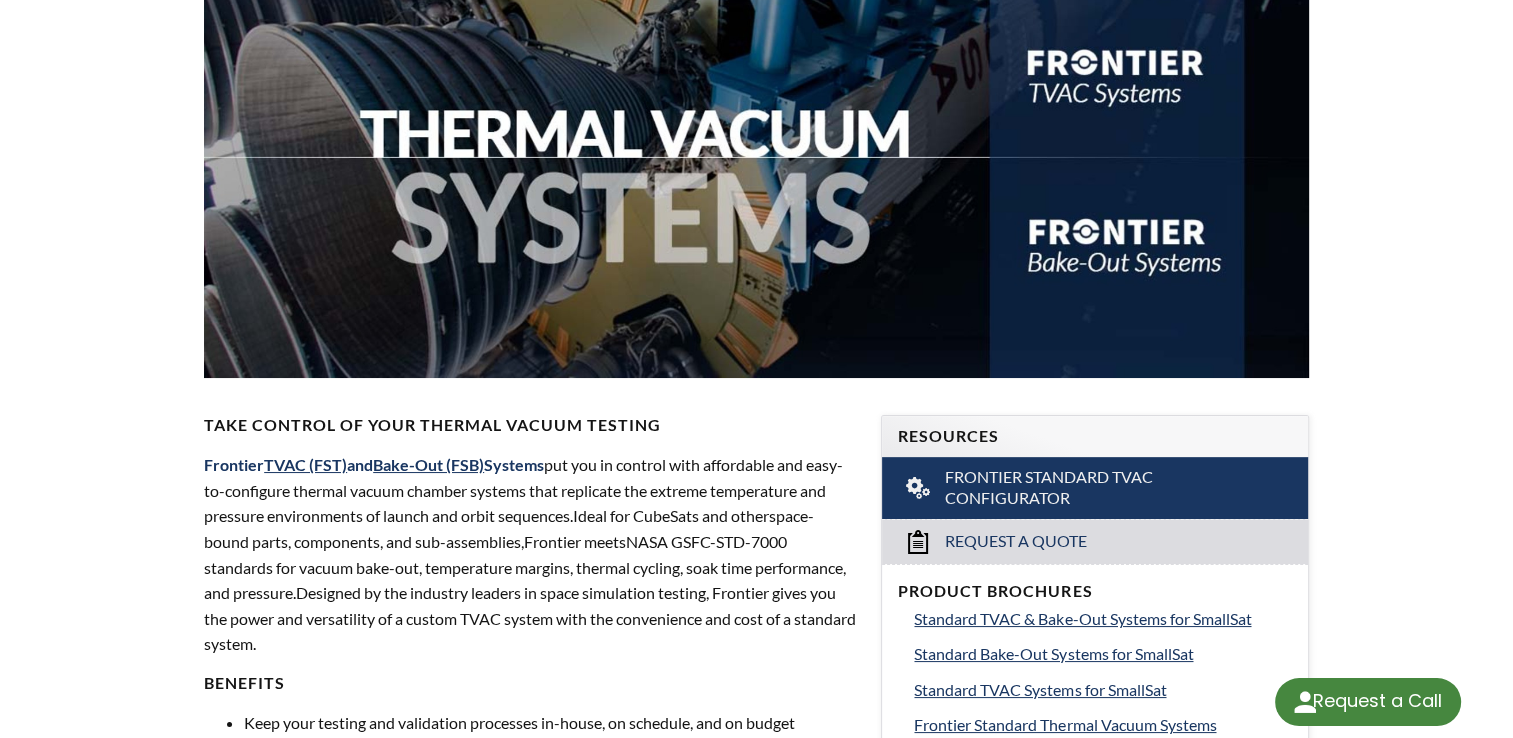 select 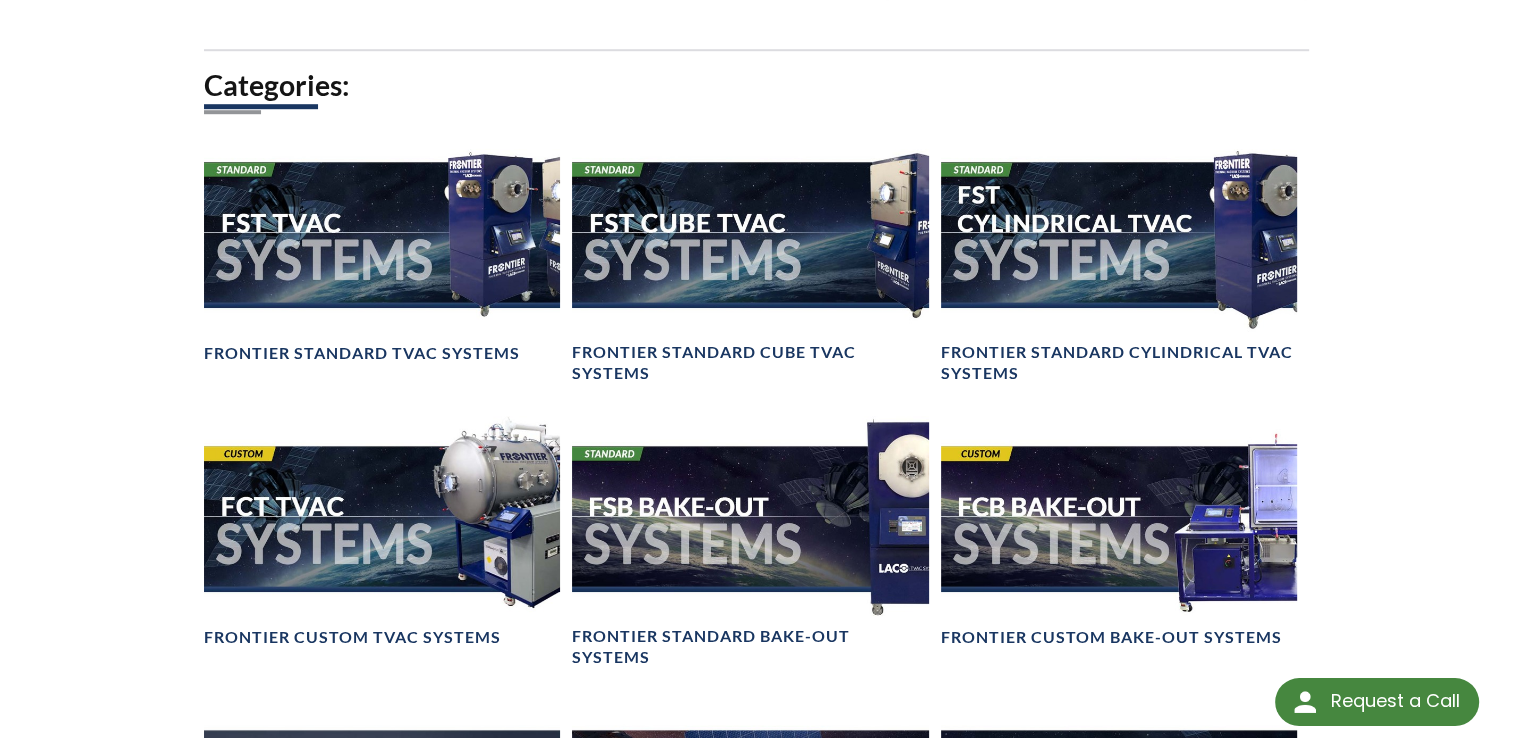 scroll, scrollTop: 1500, scrollLeft: 0, axis: vertical 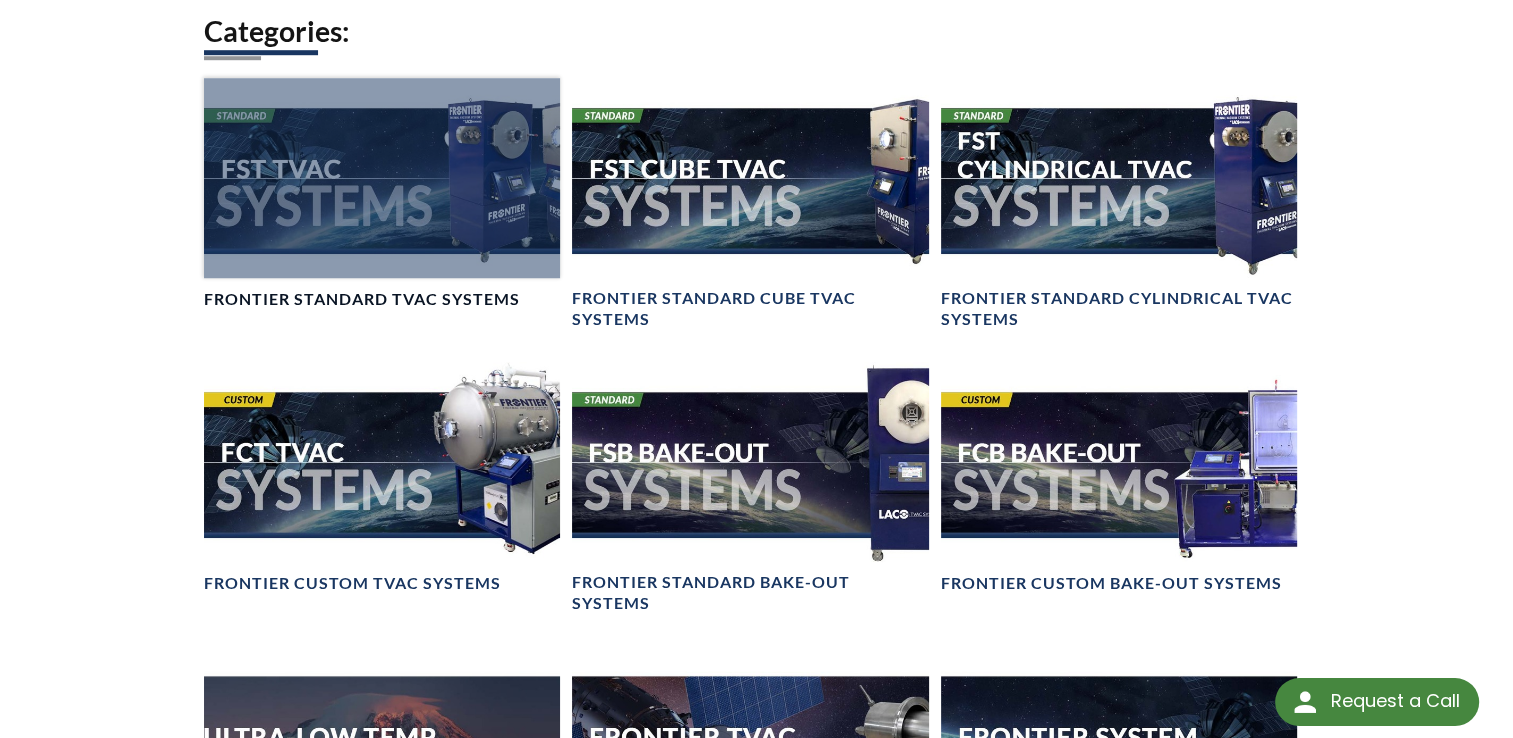 click at bounding box center [382, 178] 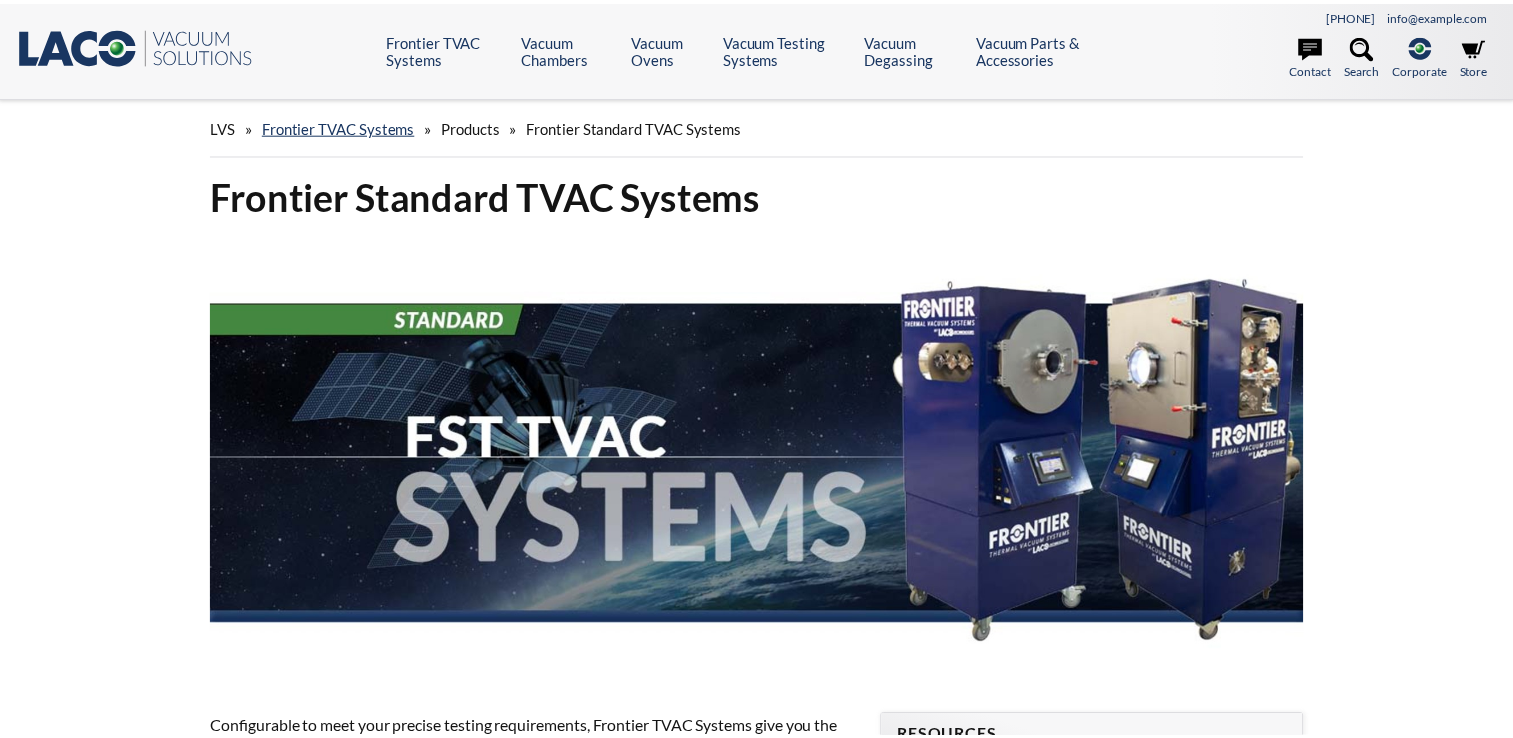 scroll, scrollTop: 0, scrollLeft: 0, axis: both 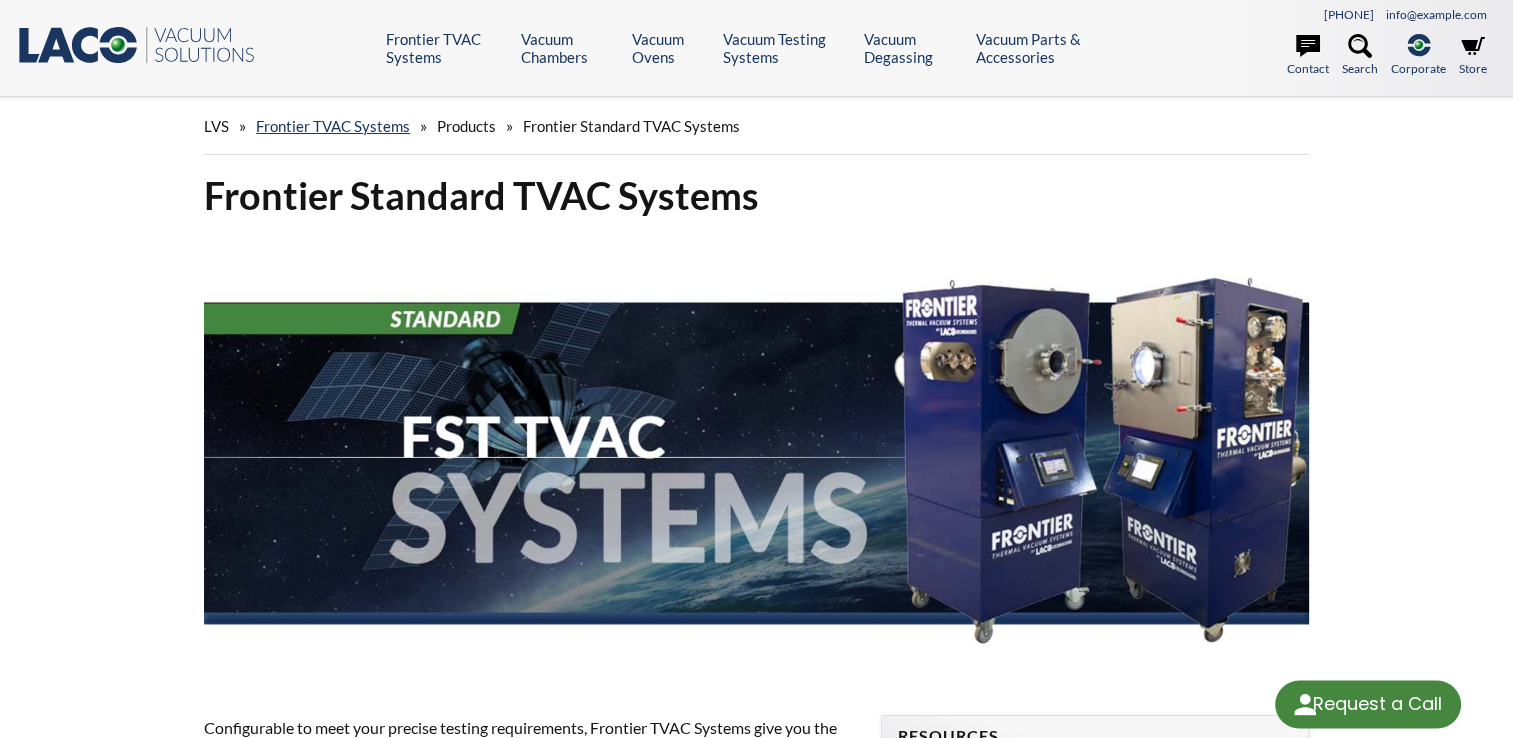 select 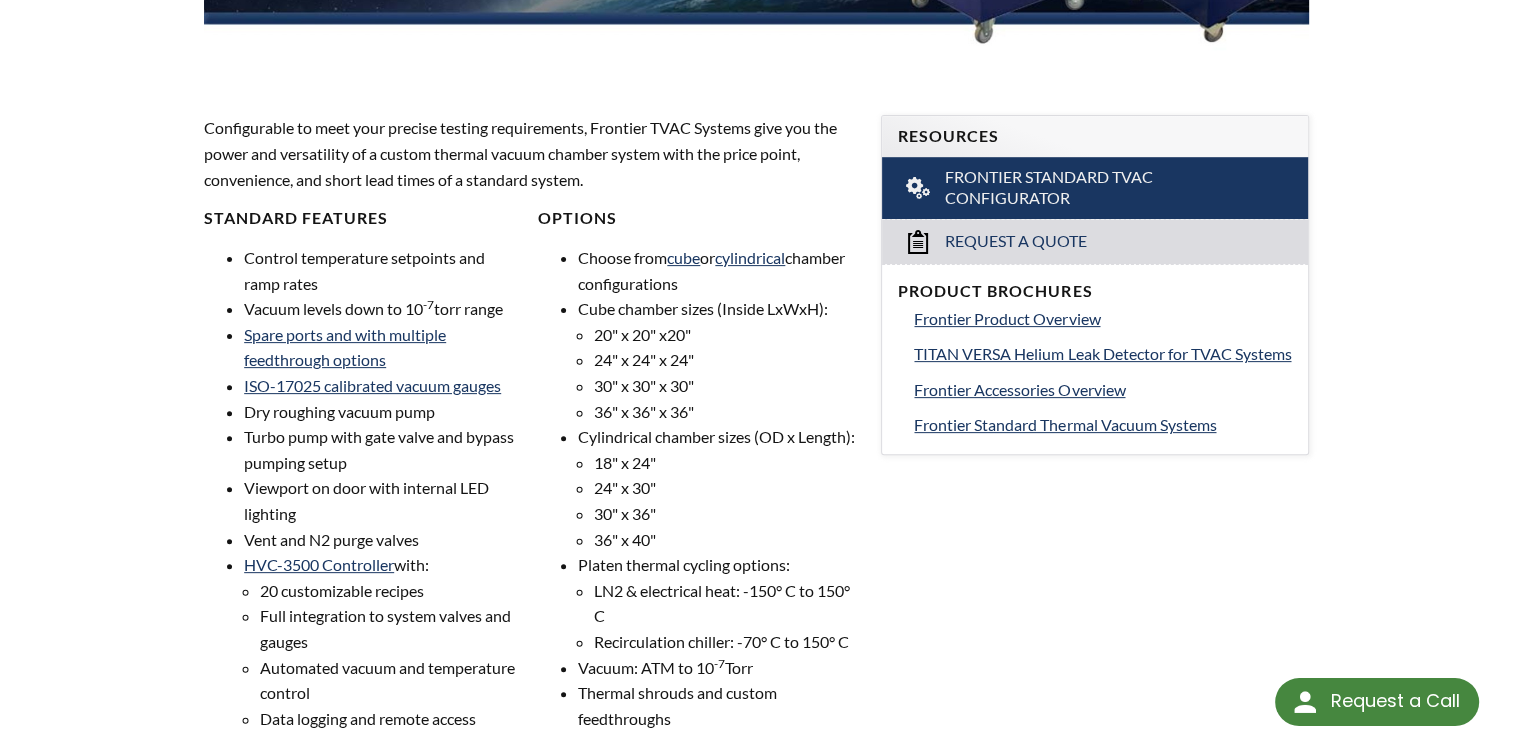 scroll, scrollTop: 700, scrollLeft: 0, axis: vertical 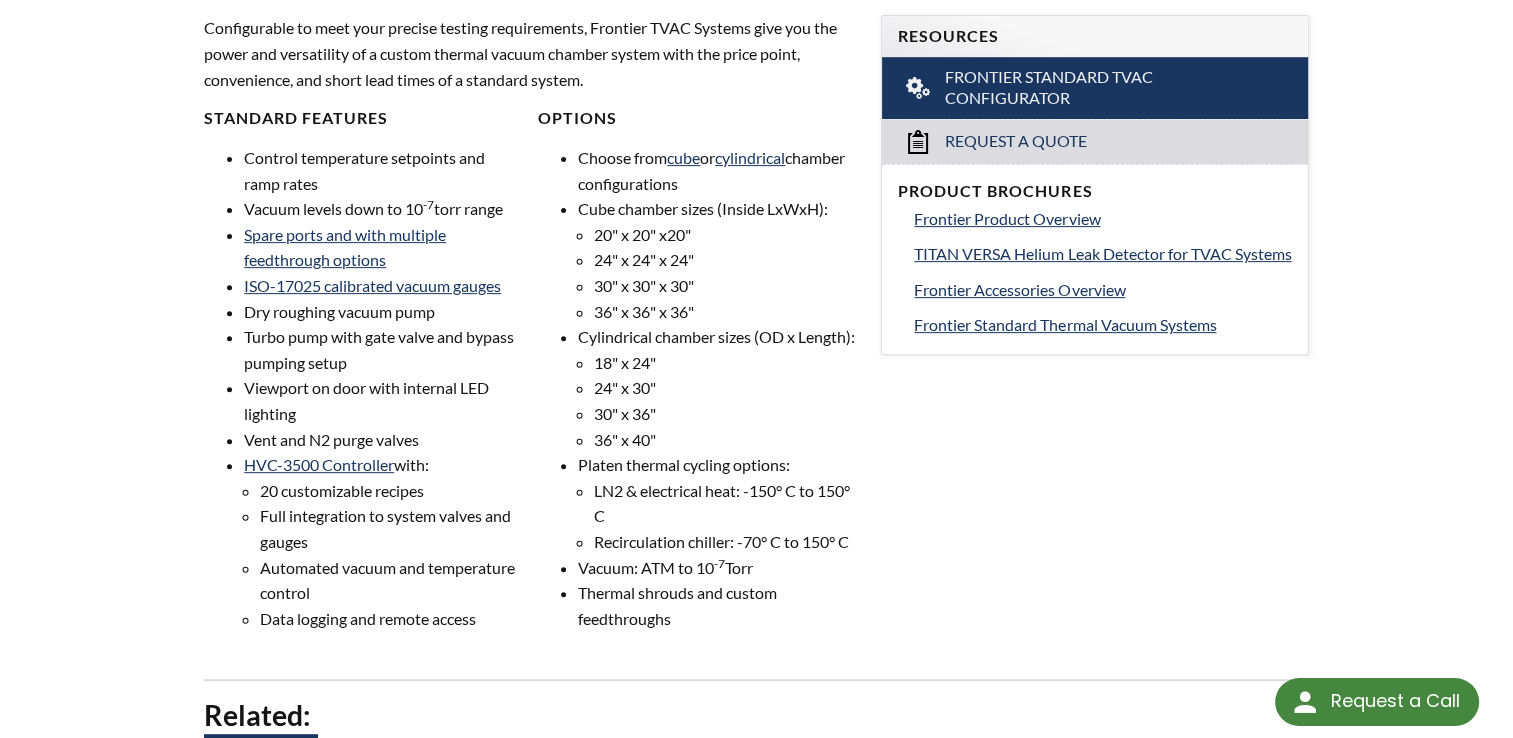 click on "LN2 & electrical heat: -150° C to 150° C" at bounding box center [725, 503] 